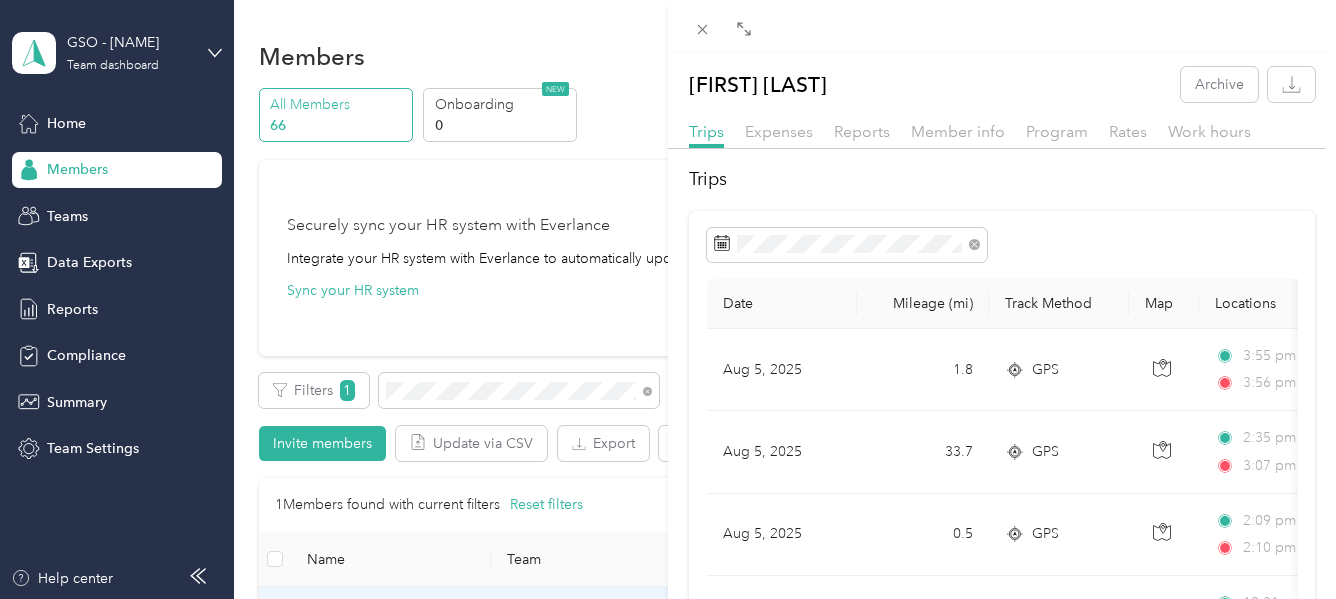 scroll, scrollTop: 0, scrollLeft: 0, axis: both 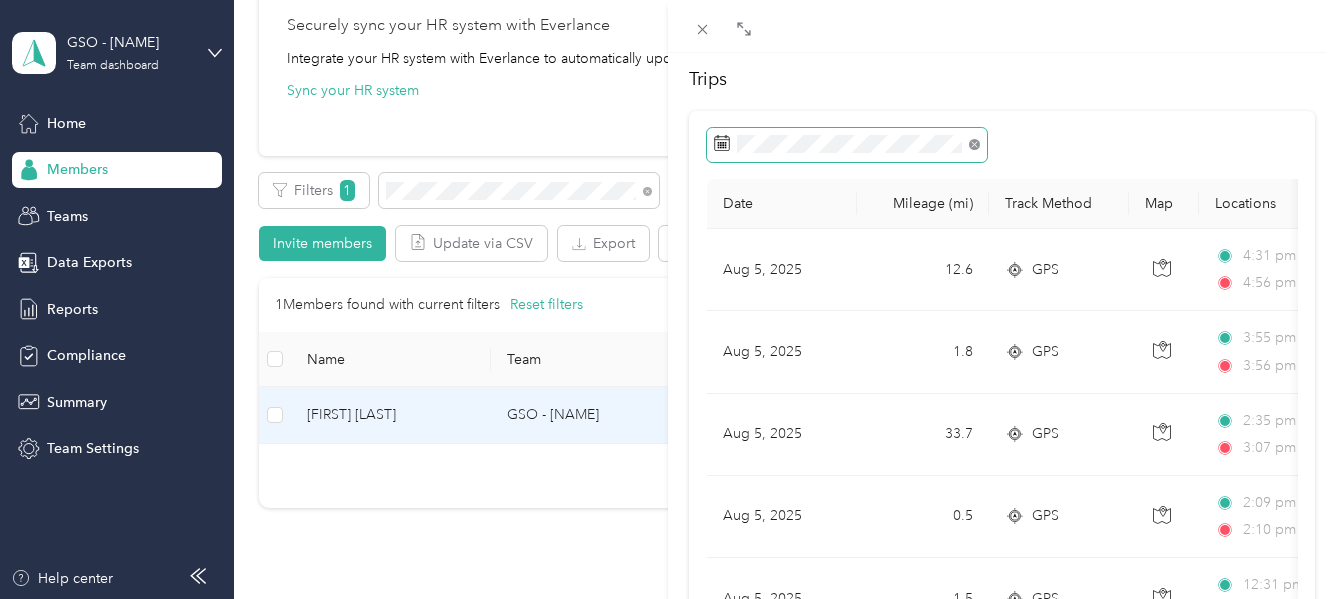 click 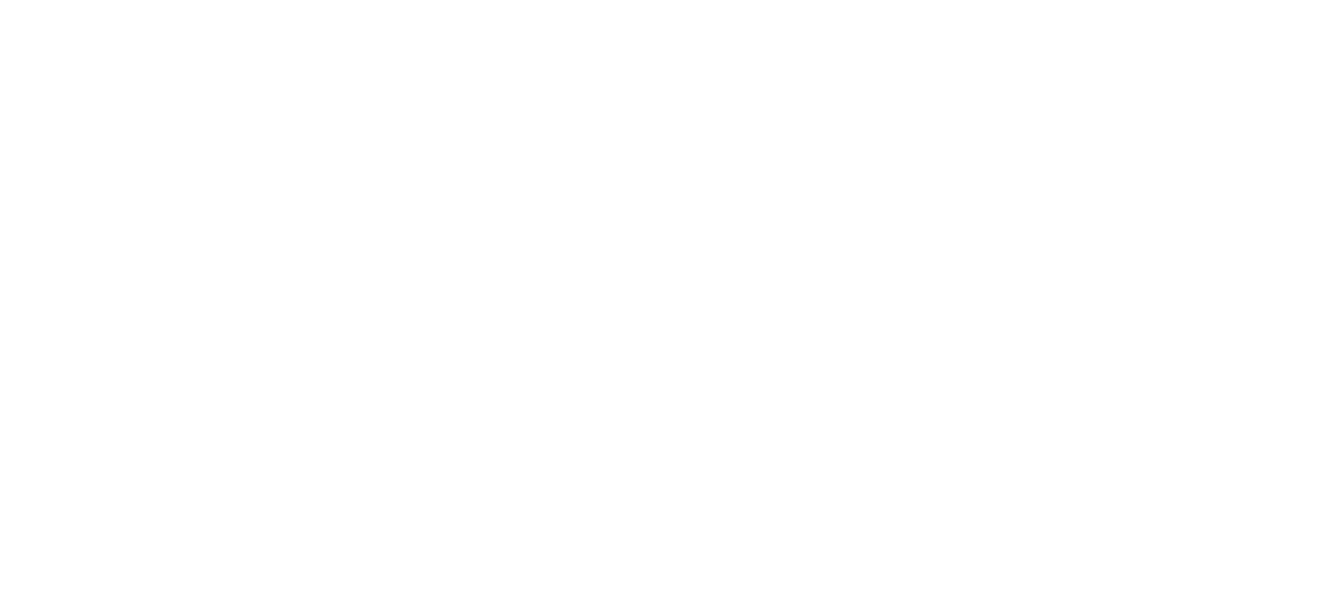 scroll, scrollTop: 0, scrollLeft: 0, axis: both 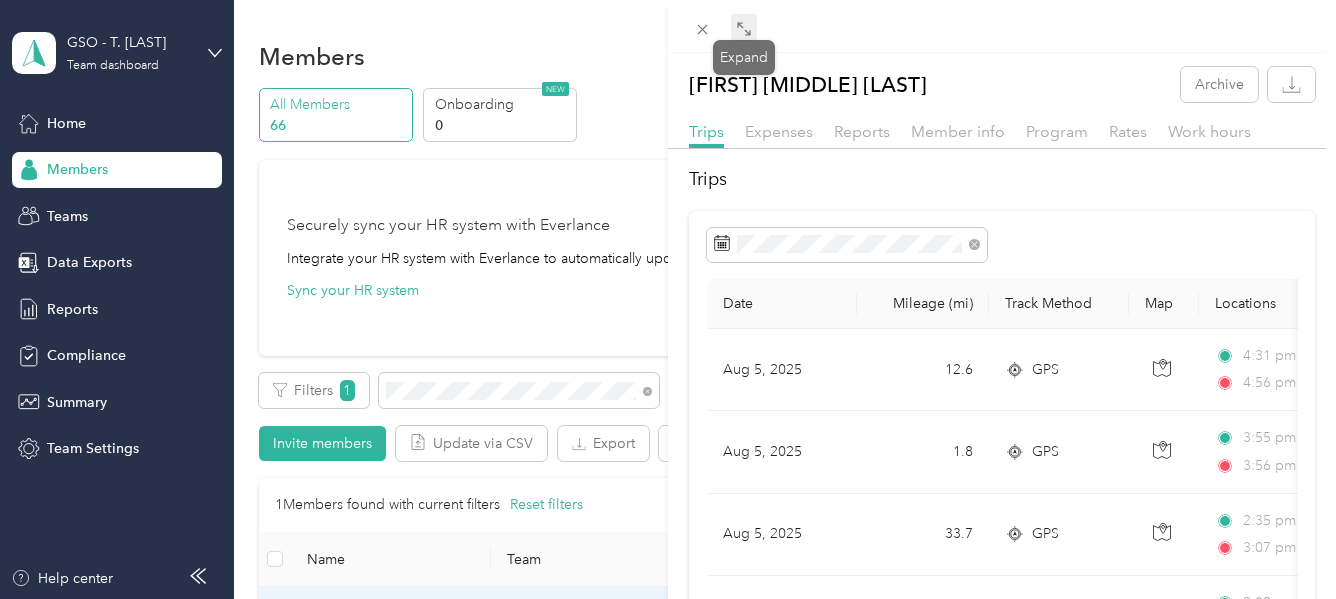 click 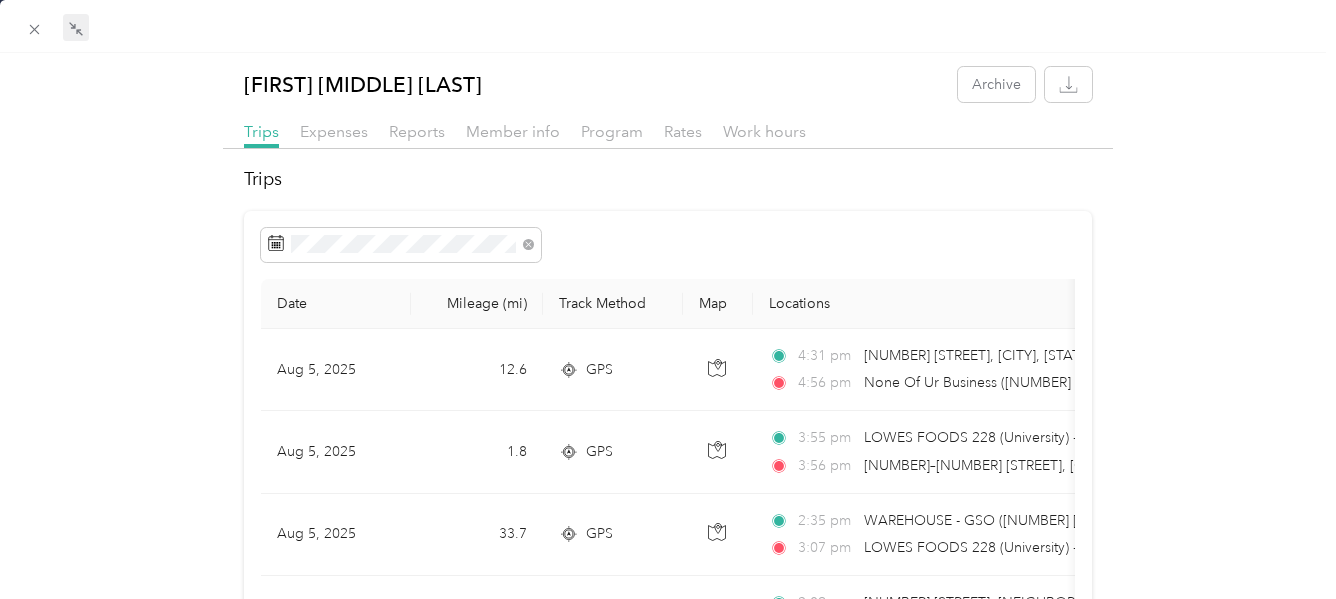 click 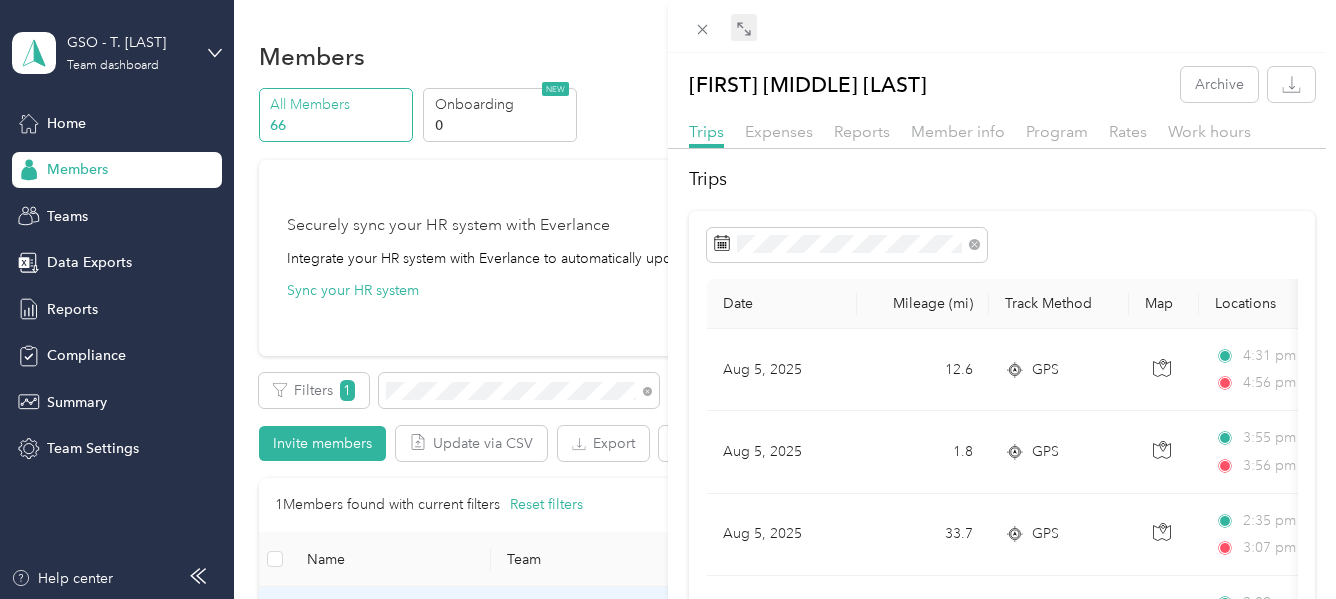 click on "Jamie T. May Archive Trips Expenses Reports Member info Program Rates Work hours Trips Date Mileage (mi) Track Method Map Locations Mileage value Purpose               [DATE] 12.6 GPS 4:31 pm [NUMBER] [STREET], [CITY], [STATE] 4:56 pm None Of Ur Business ([NUMBER] [STREET], [CITY], [STATE], [COUNTRY], [CITY], [STATE]) $2.06 R.H. Barringer Distributing [DATE] 1.8 GPS 3:55 pm LOWES FOODS 228 (University) - 12691 ([NUMBER] [STREET], [CITY], [STATE]) 3:56 pm [NUMBER]–[NUMBER] [STREET], [CITY], [STATE] $0.29 R.H. Barringer Distributing [DATE] 33.7 GPS 2:35 pm WAREHOUSE - GSO ([NUMBER] [STREET], [CITY], [STATE]) 3:07 pm LOWES FOODS 228 (University) - 12691 ([NUMBER] [STREET], [CITY], [STATE]) $5.51 R.H. Barringer Distributing [DATE] 0.5 GPS 2:09 pm [NUMBER] [STREET], [NEIGHBORHOOD], [CITY], [STATE] 2:10 pm WAREHOUSE - GSO ([NUMBER] [STREET], [CITY], [STATE]) $0.08 R.H. Barringer Distributing [DATE] 1.5 GPS 12:31 pm 12:36 pm $0.25 R.H. Barringer Distributing [DATE] 2.4 GPS 23" at bounding box center [668, 299] 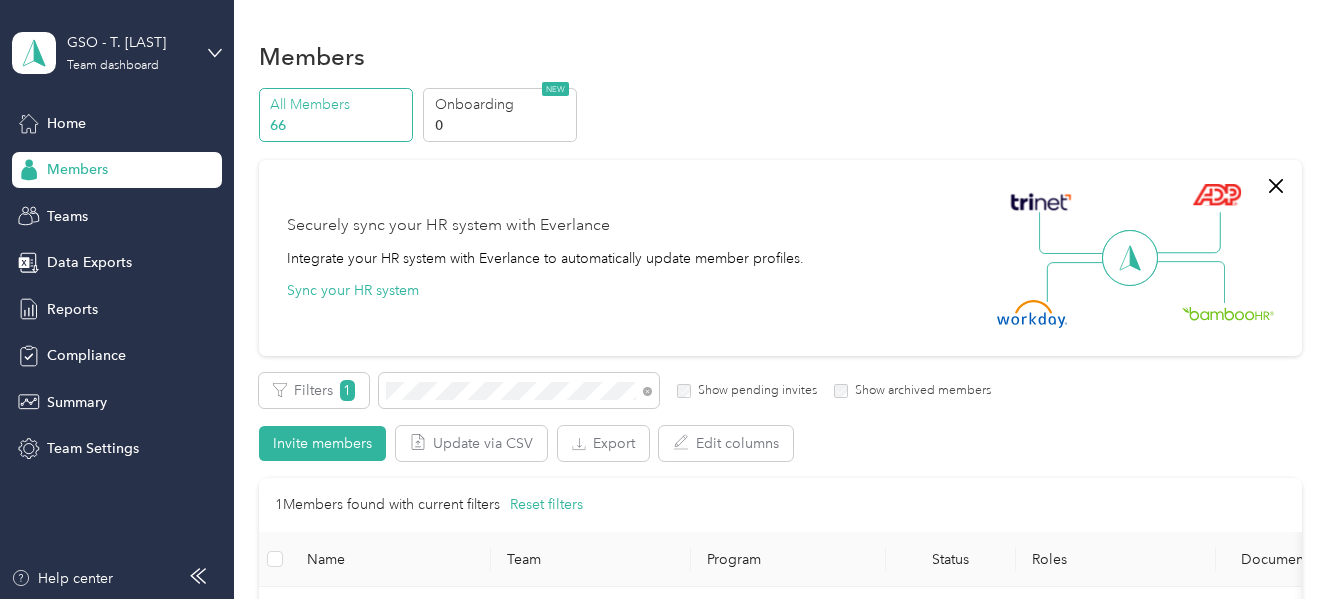 click at bounding box center [668, 299] 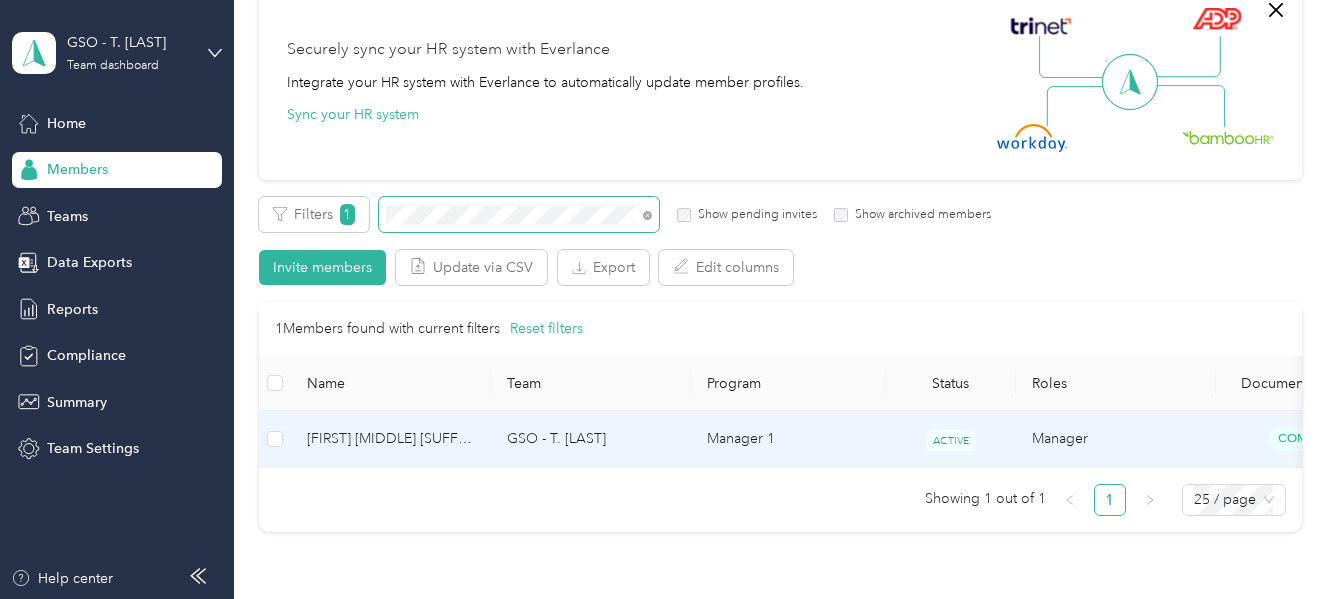 scroll, scrollTop: 200, scrollLeft: 0, axis: vertical 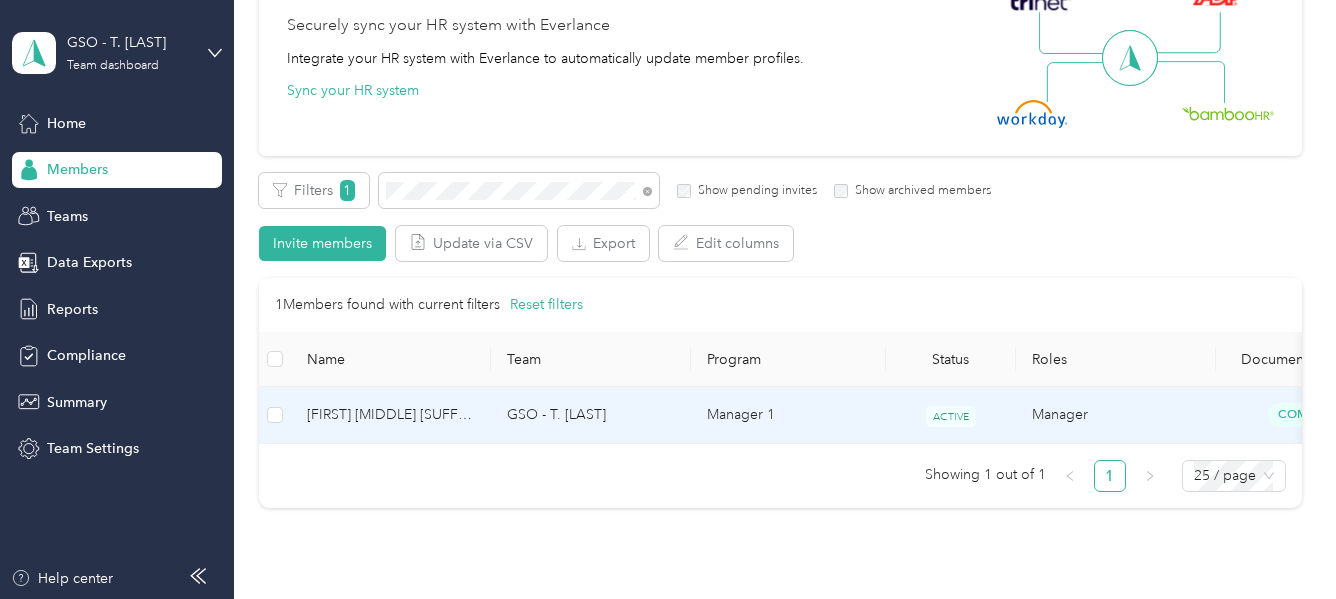 click on "[FIRST] [MIDDLE] [SUFFIX] [LAST]" at bounding box center (391, 415) 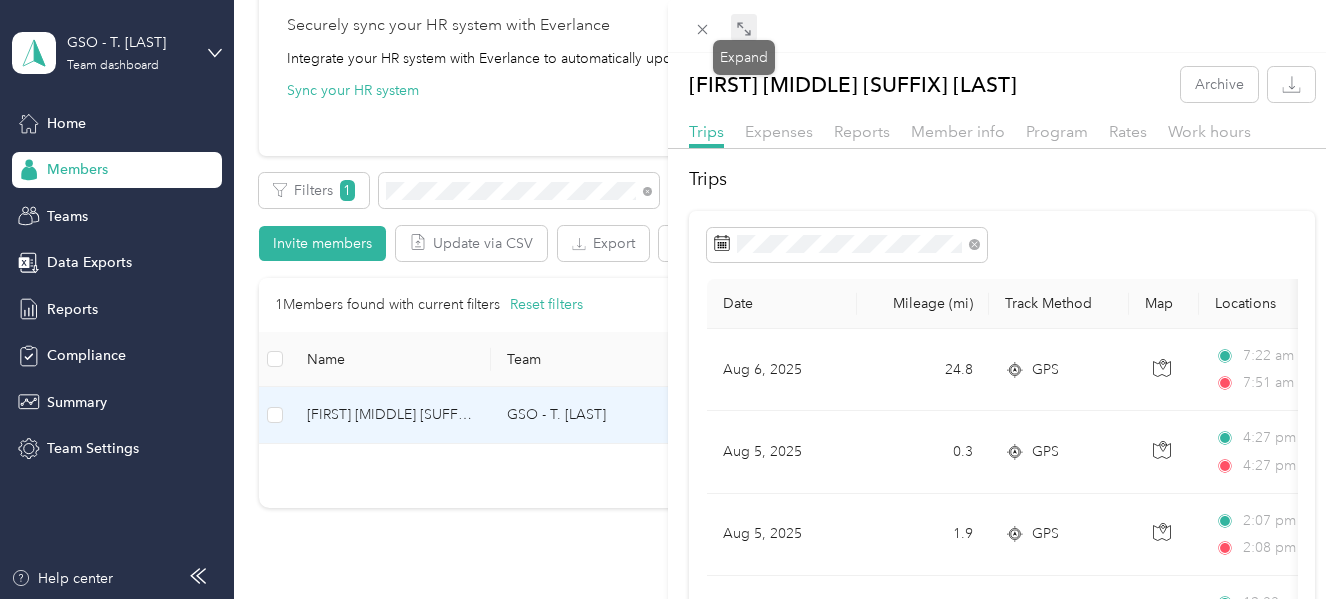 click 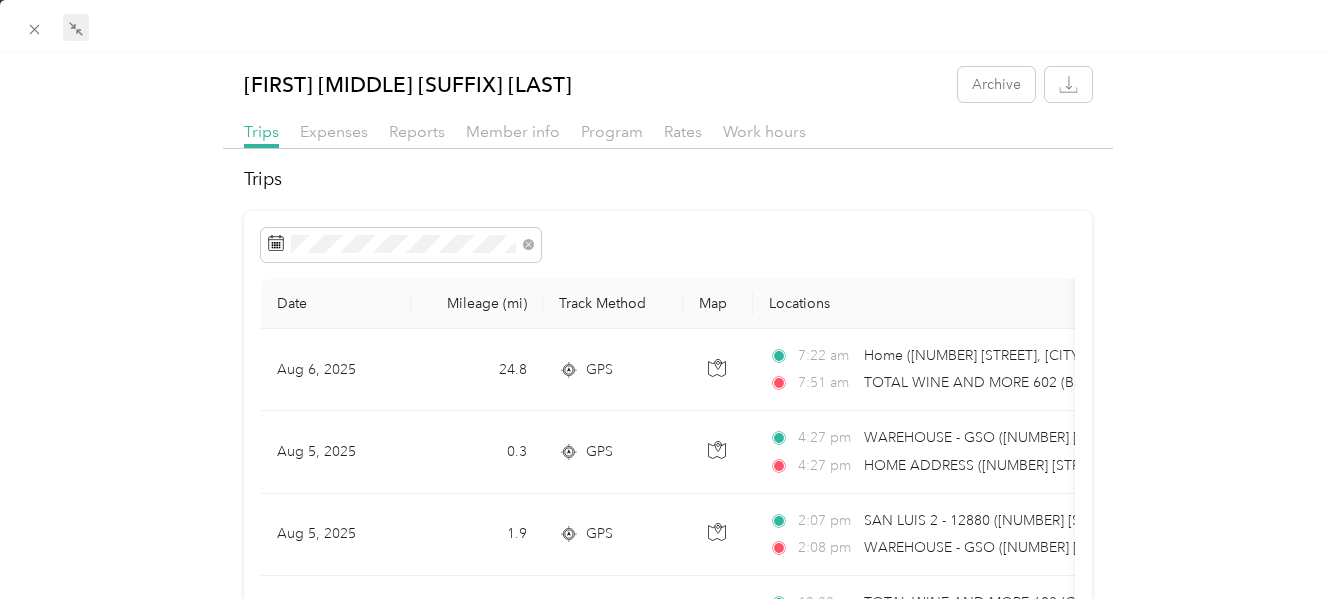 click 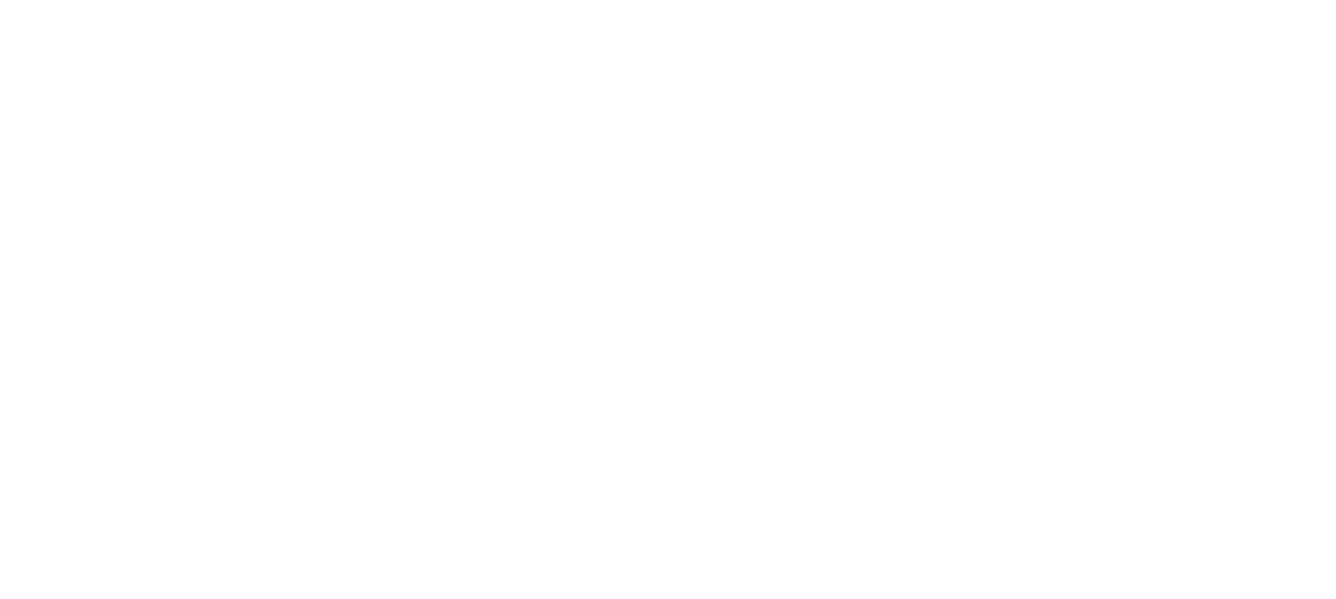 scroll, scrollTop: 0, scrollLeft: 0, axis: both 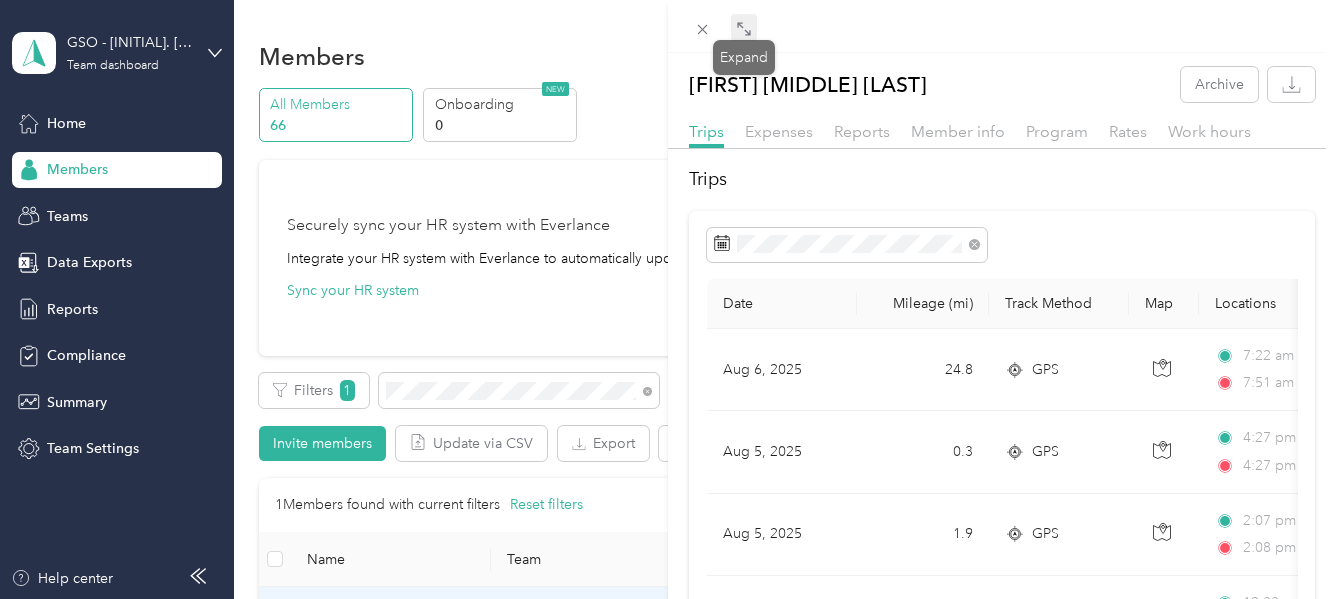 click 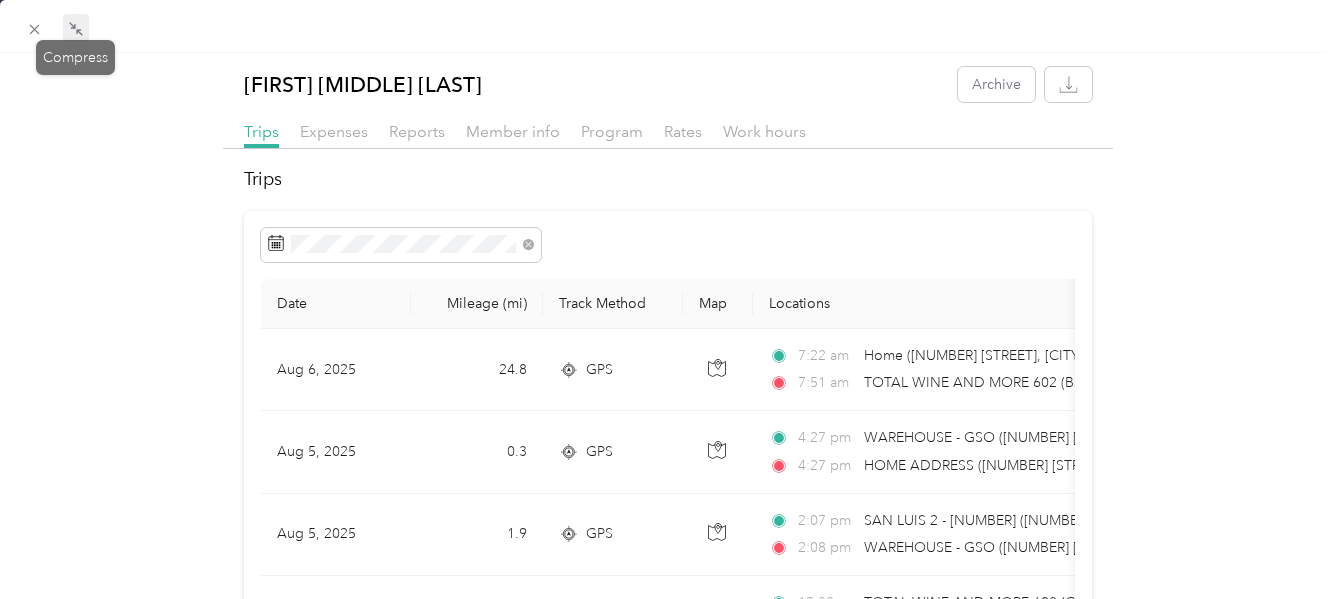 click 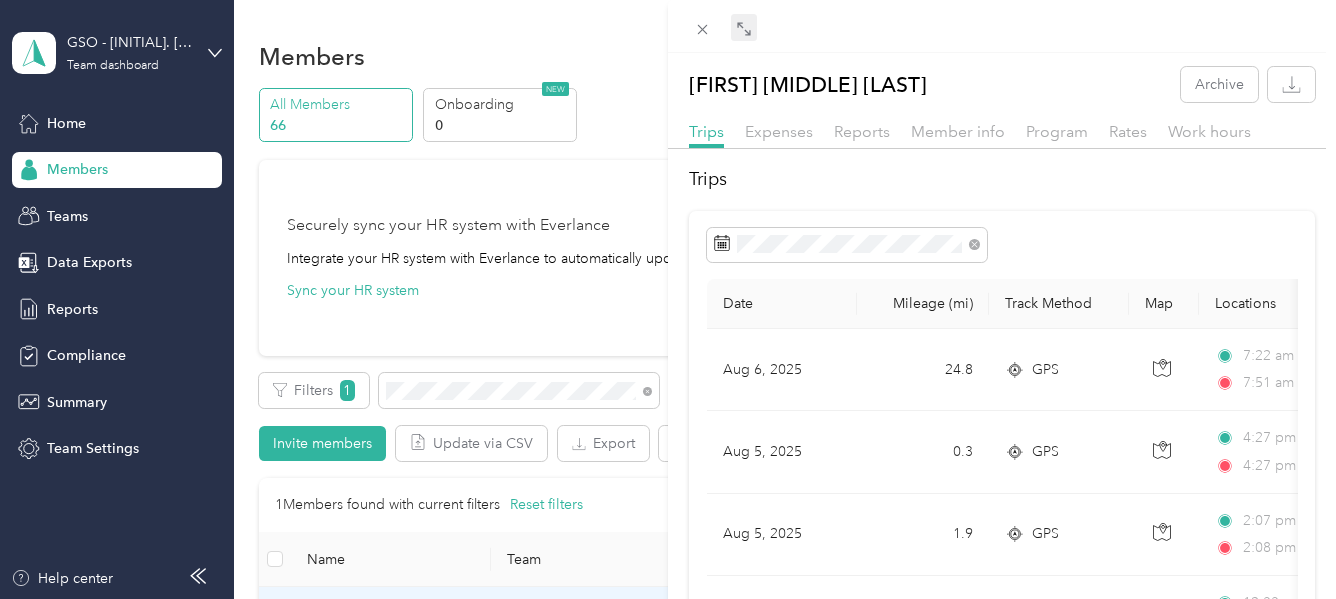 click on "Archive Trips Expenses Reports Member info Program Rates Work hours Trips Date Mileage (mi) Track Method Map Locations Mileage value Purpose               [DATE] [NUMBER] GPS [TIME] Home ([NUMBER] [STREET], [CITY], [STATE], [COUNTRY] , [CITY], [STATE]) [TIME] TOTAL WINE AND MORE 602 (Battleground) - [NUMBER] ([NUMBER] [STREET], [CITY], [STATE]) $[PRICE] R.H. Barringer Distributing [DATE] [NUMBER] GPS [TIME] WAREHOUSE - GSO ([NUMBER] [STREET], [CITY], [STATE]) [TIME] HOME ADDRESS ([NUMBER] [STREET], [CITY], [STATE]) $[PRICE] R.H. Barringer Distributing [DATE] [NUMBER] GPS [TIME] SAN LUIS 2 - [NUMBER] ([NUMBER] [STREET], [CITY], [STATE]) [TIME] WAREHOUSE - GSO ([NUMBER] [STREET], [CITY], [STATE]) $[PRICE] R.H. Barringer Distributing [DATE] [NUMBER] GPS [NUMBER] GPS" at bounding box center (668, 299) 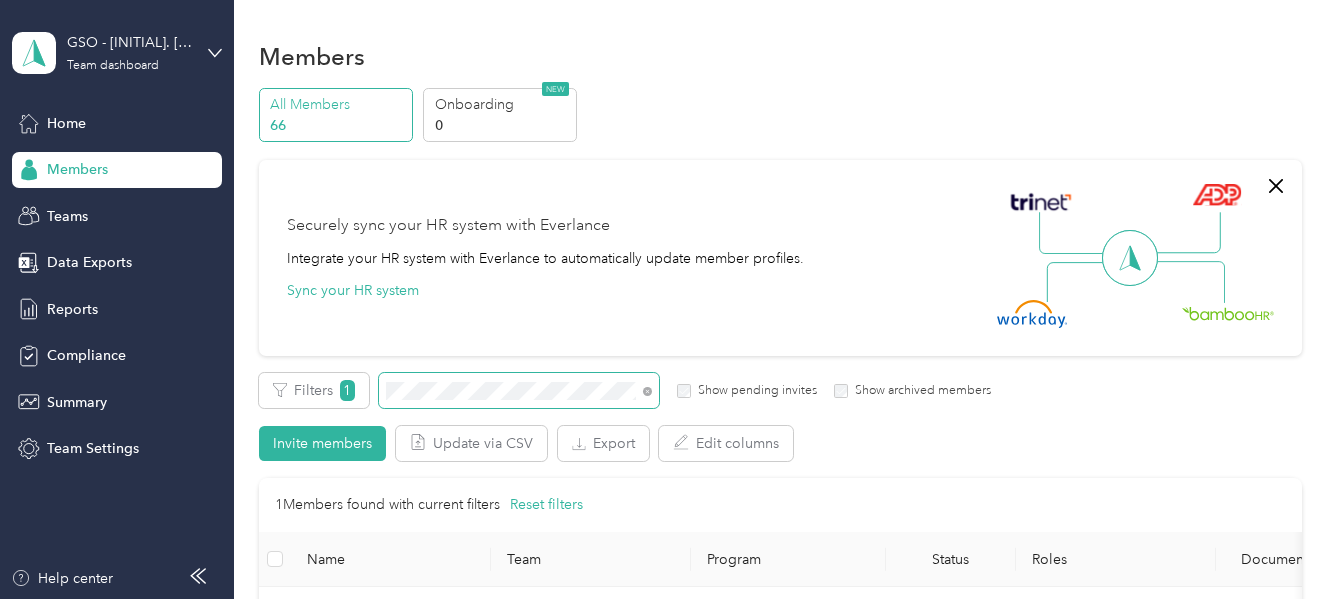 scroll, scrollTop: 100, scrollLeft: 0, axis: vertical 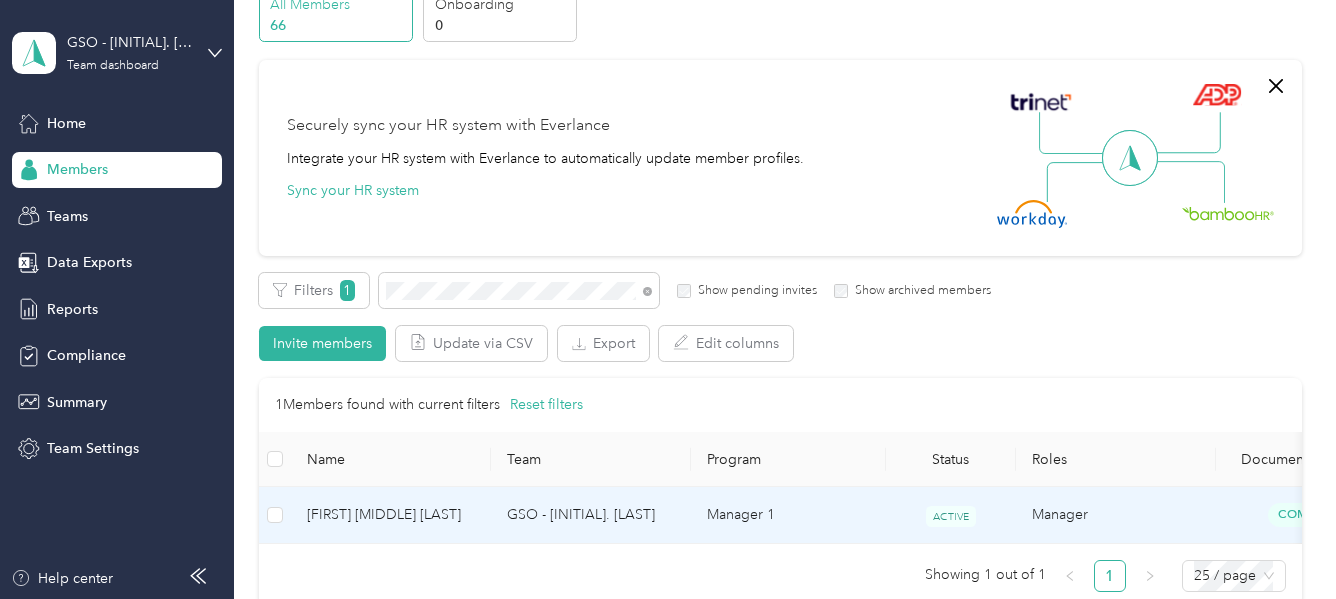 click on "[FIRST] [MIDDLE] [LAST]" at bounding box center (391, 515) 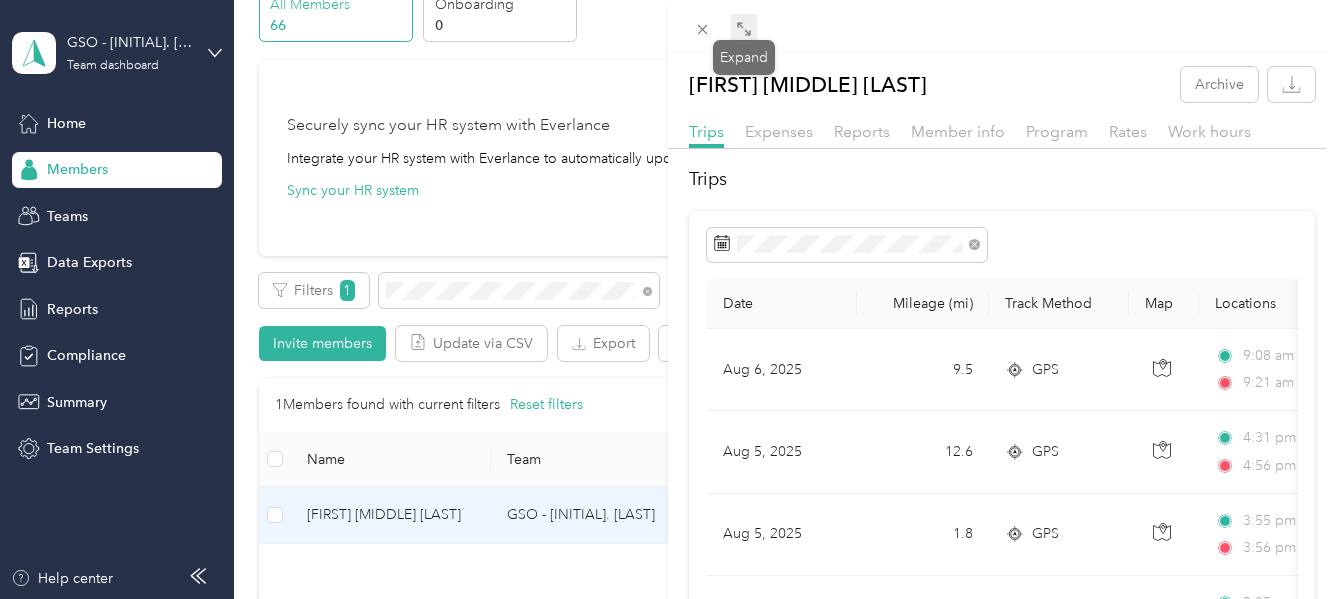 click 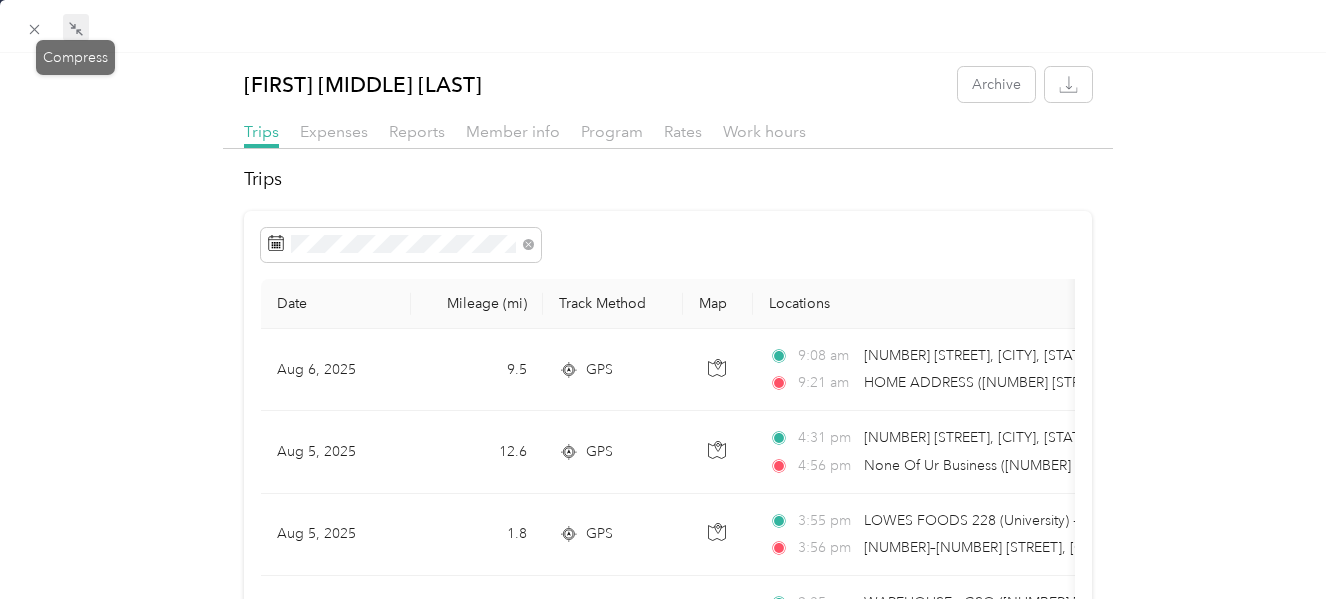 click 